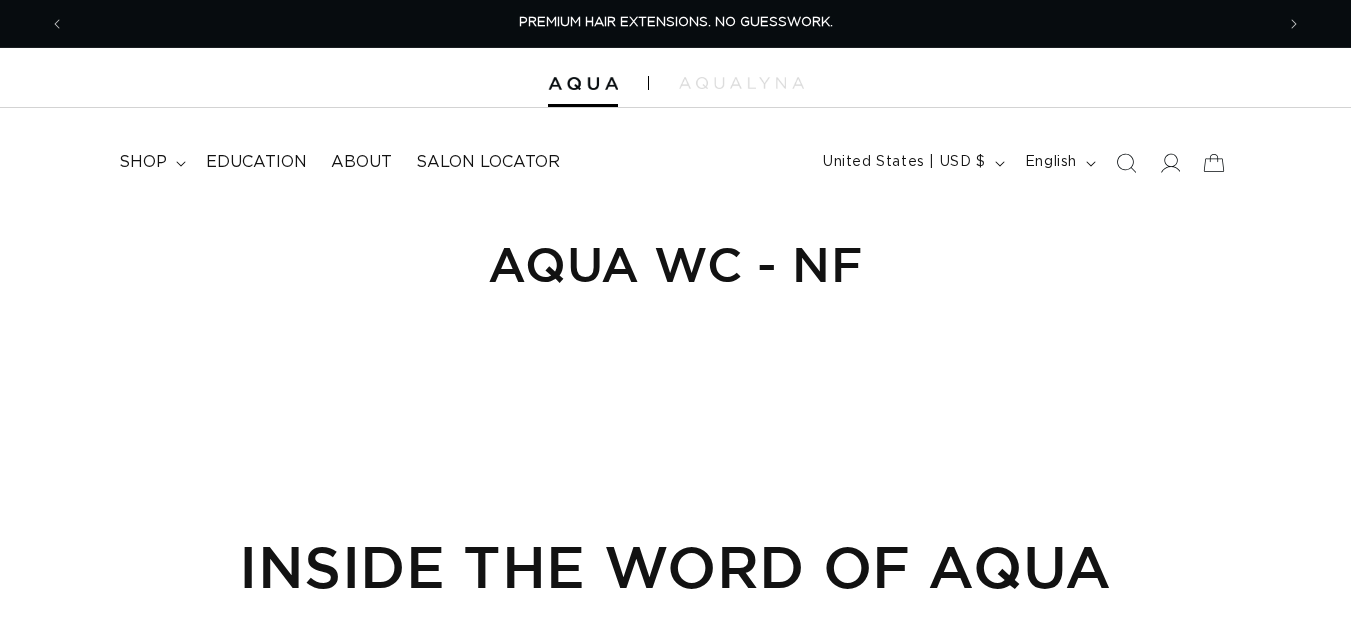 scroll, scrollTop: 0, scrollLeft: 0, axis: both 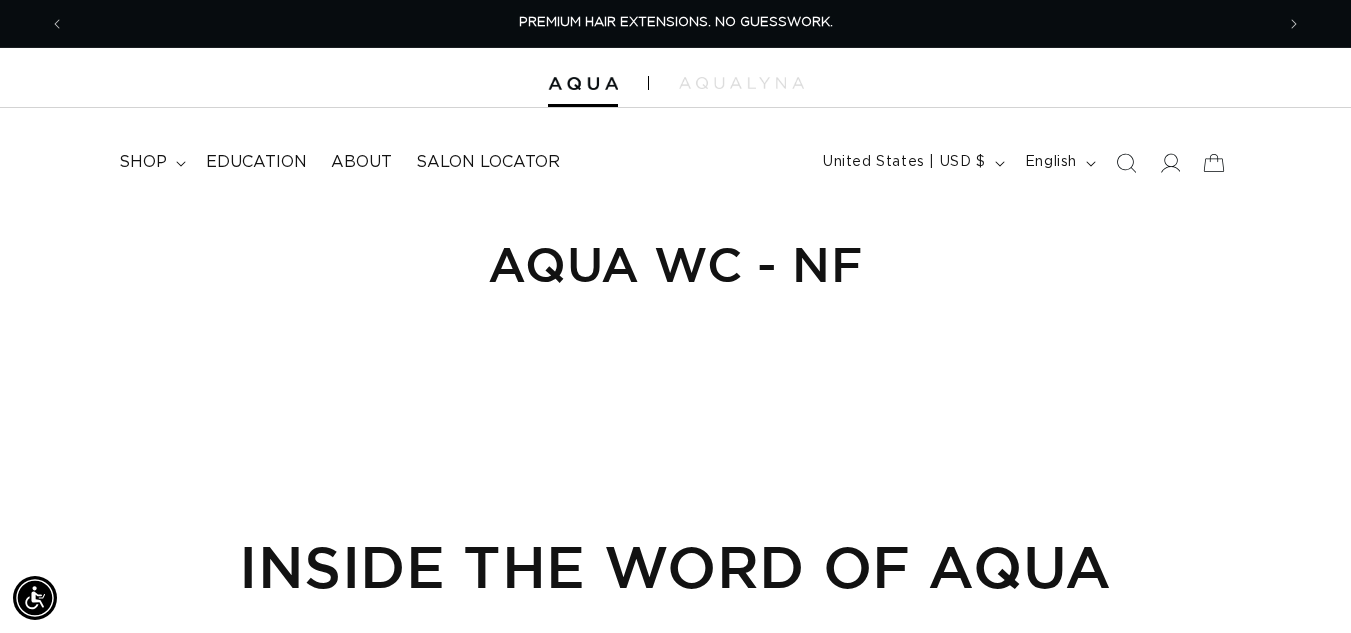 click on "Aqua WC - NF
INSIDE THE WORD OF AQUA" at bounding box center (675, 556) 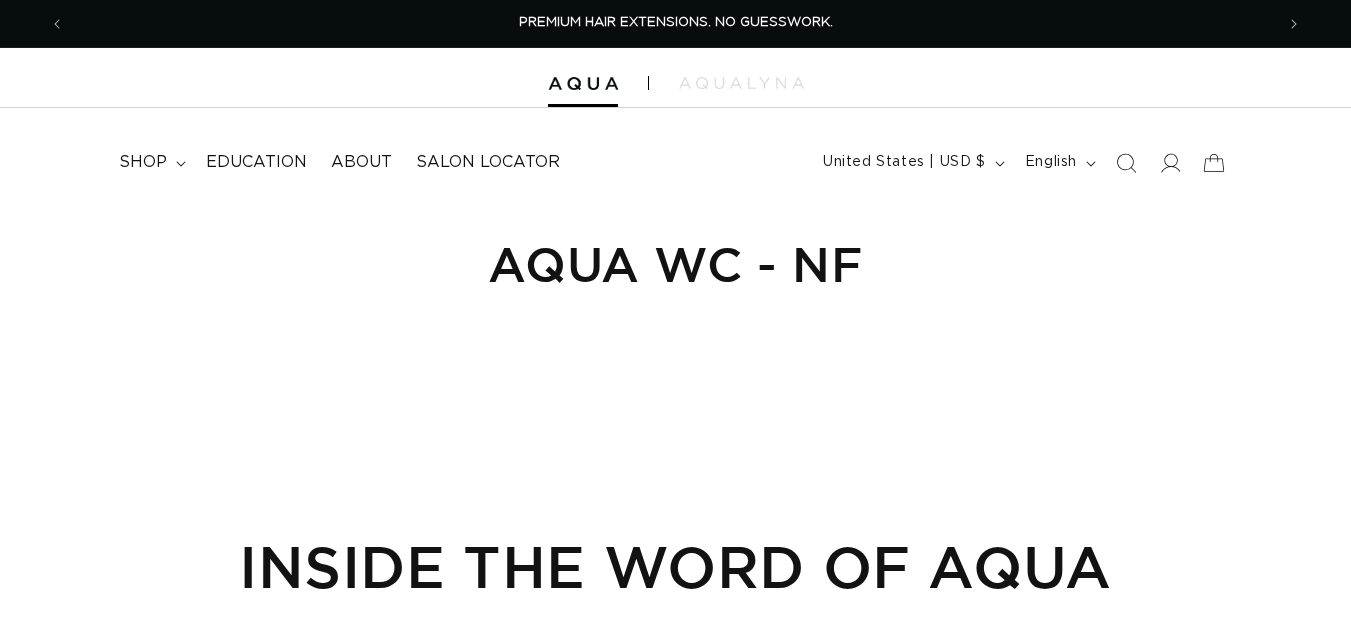 scroll, scrollTop: 0, scrollLeft: 0, axis: both 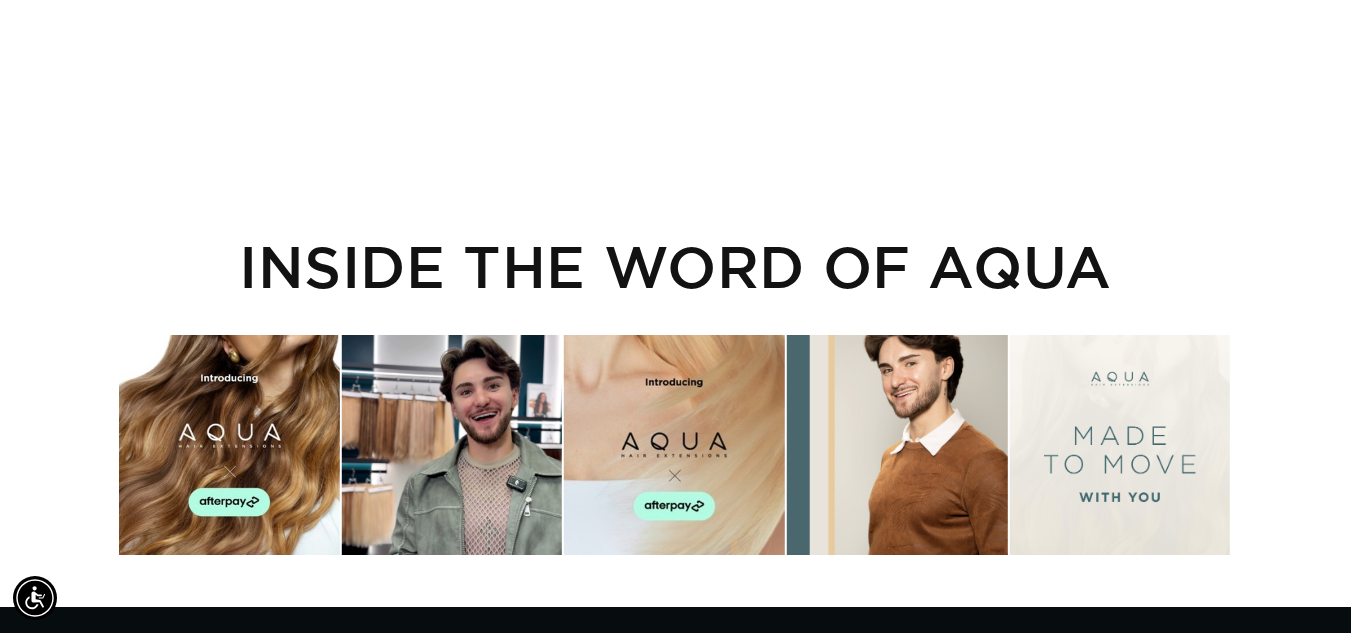 click at bounding box center [229, 445] 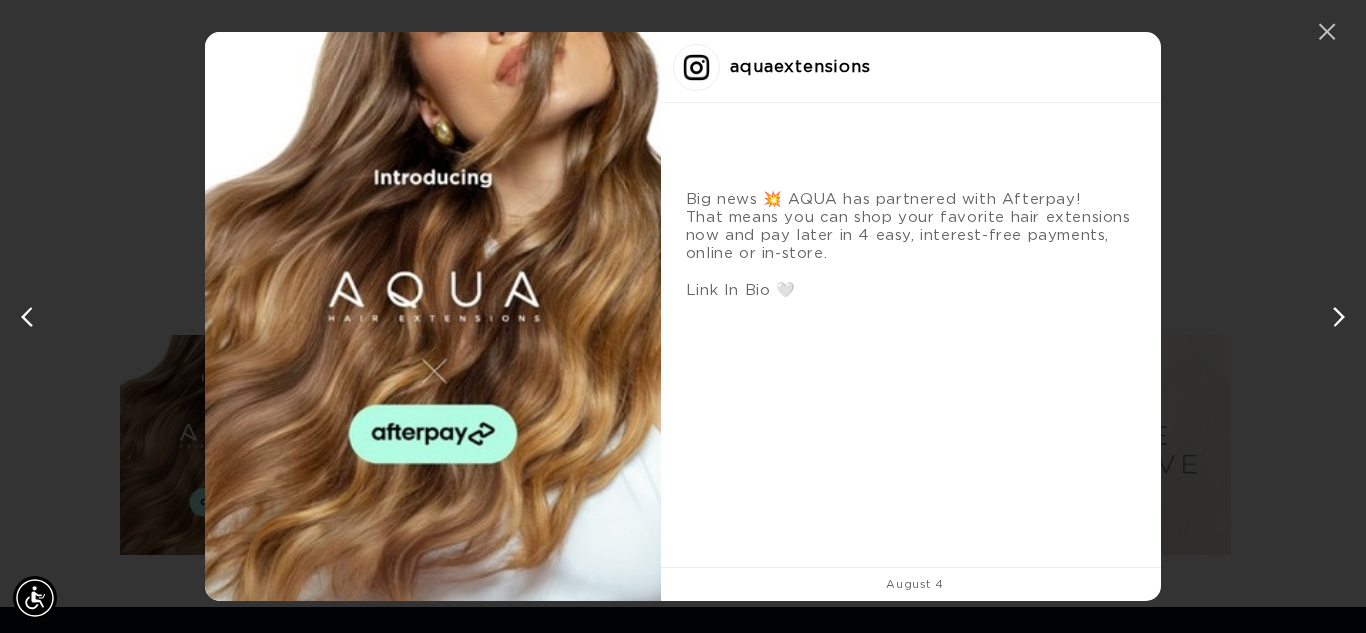 click on "✕" at bounding box center (1327, 32) 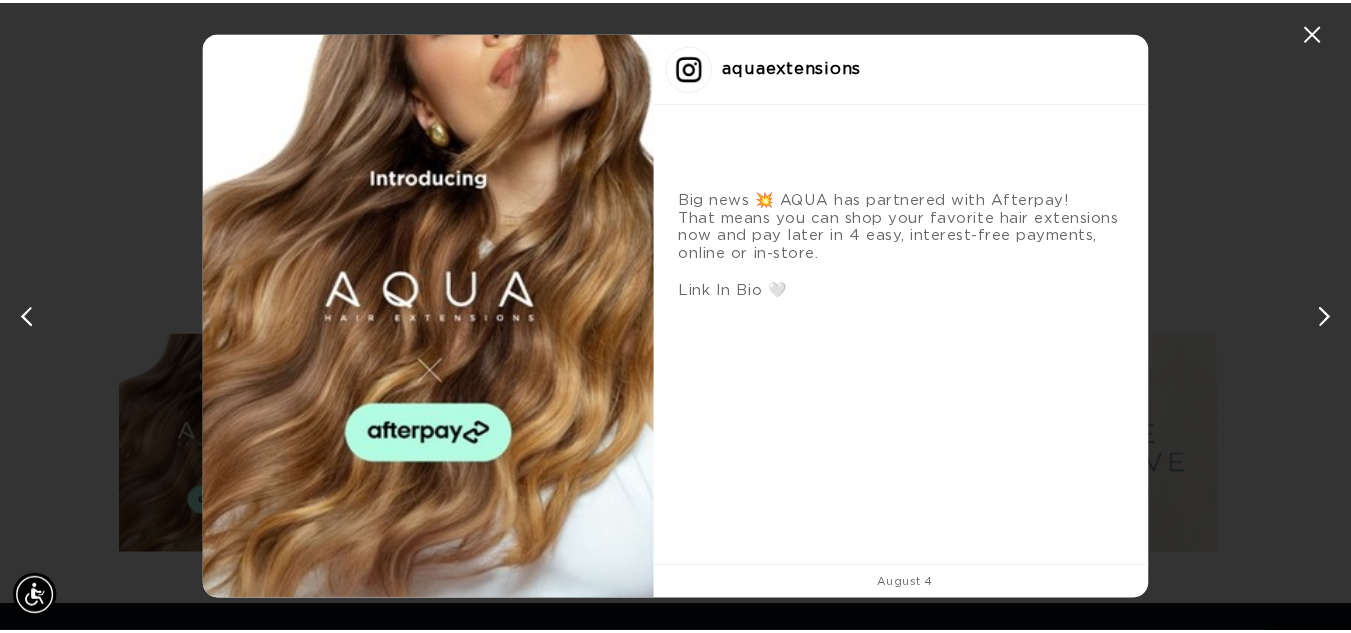 scroll, scrollTop: 0, scrollLeft: 1209, axis: horizontal 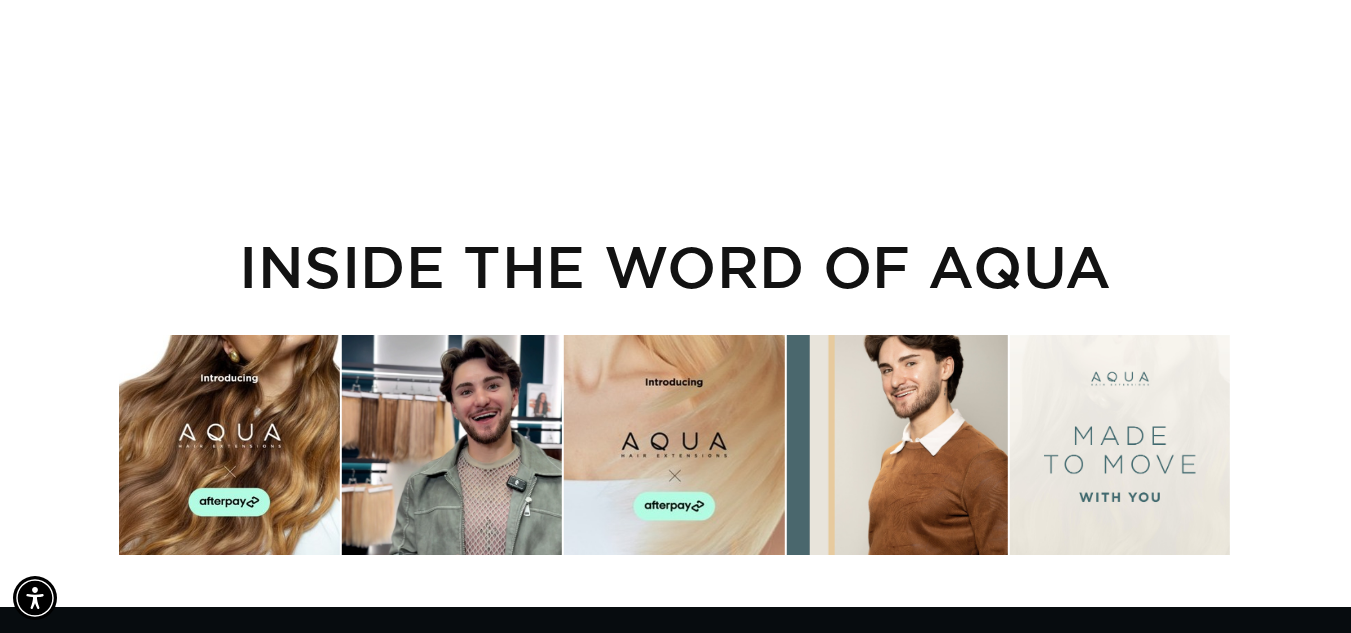 click at bounding box center [674, 445] 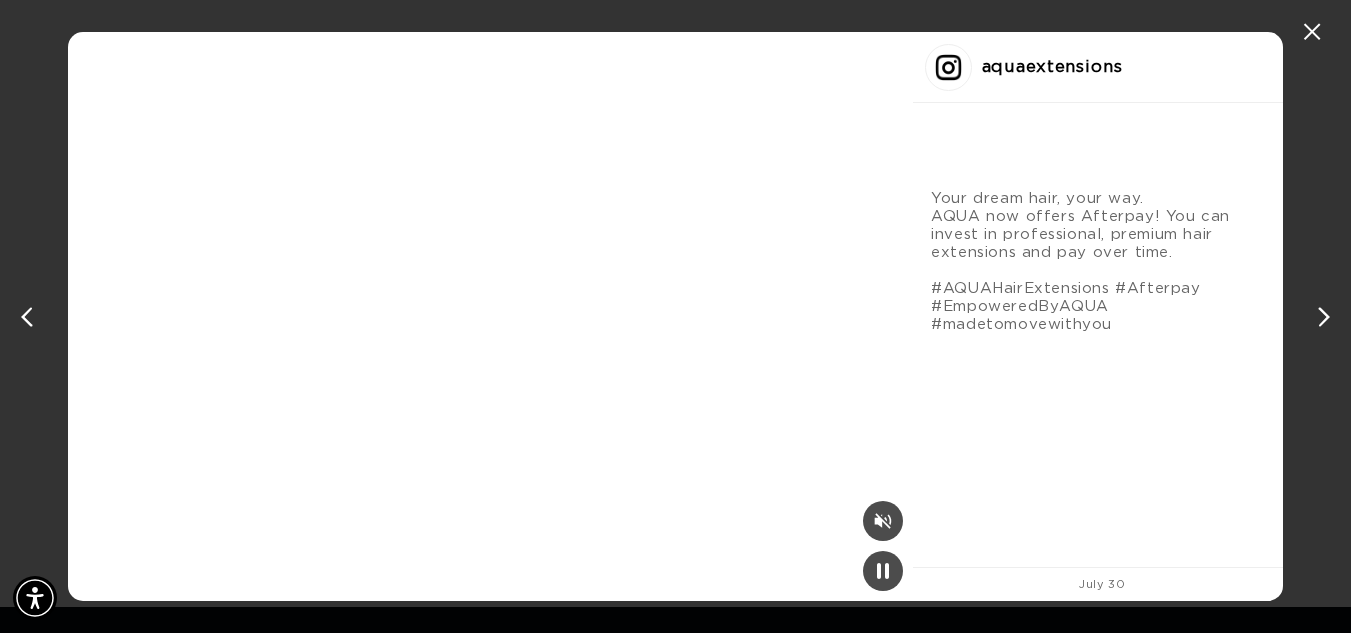 scroll, scrollTop: 0, scrollLeft: 1224, axis: horizontal 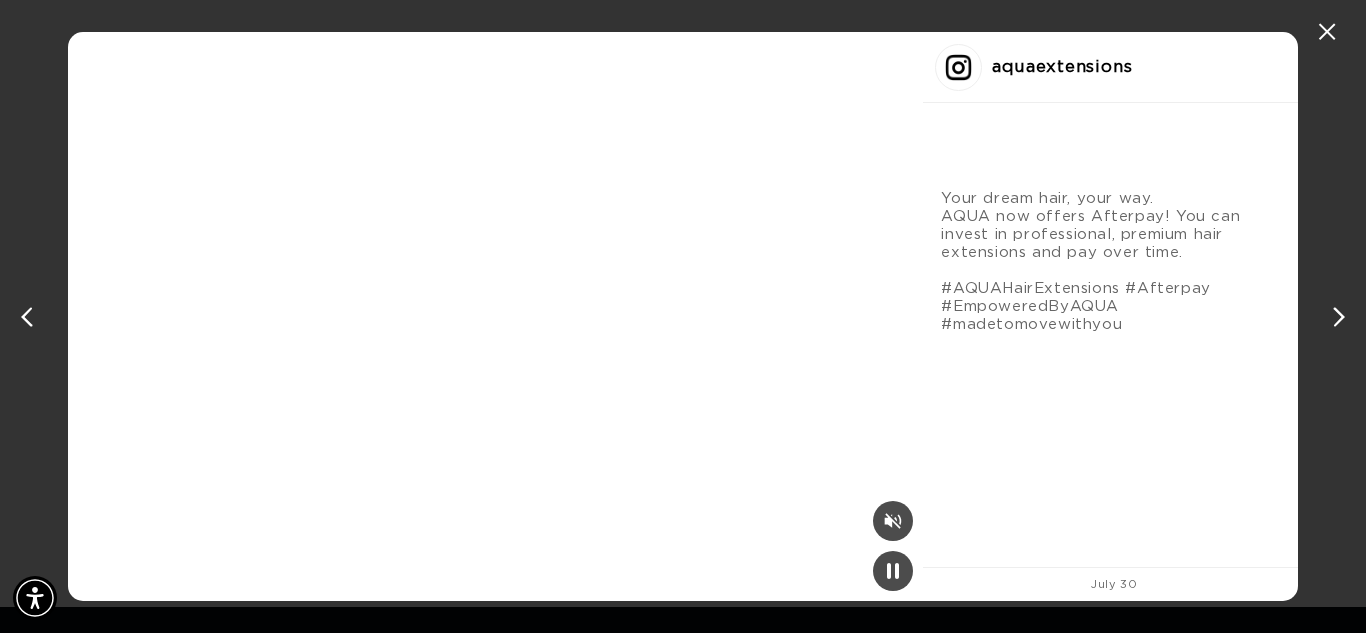 click on "✕
aquaextensions
Your dream hair, your way.
AQUA now offers Afterpay! You can invest in professional, premium hair extensions and pay over time.
#AQUAHairExtensions #Afterpay #EmpoweredByAQUA #madetomovewithyou
July 30" at bounding box center [683, 316] 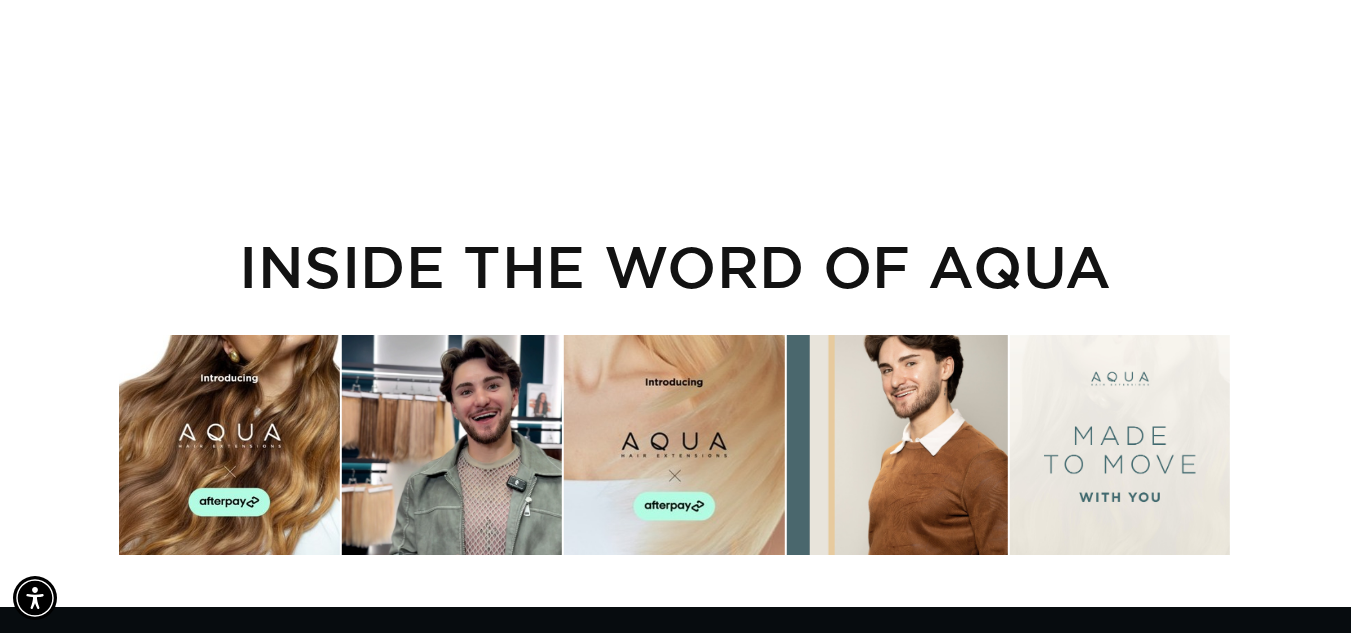 scroll, scrollTop: 0, scrollLeft: 1209, axis: horizontal 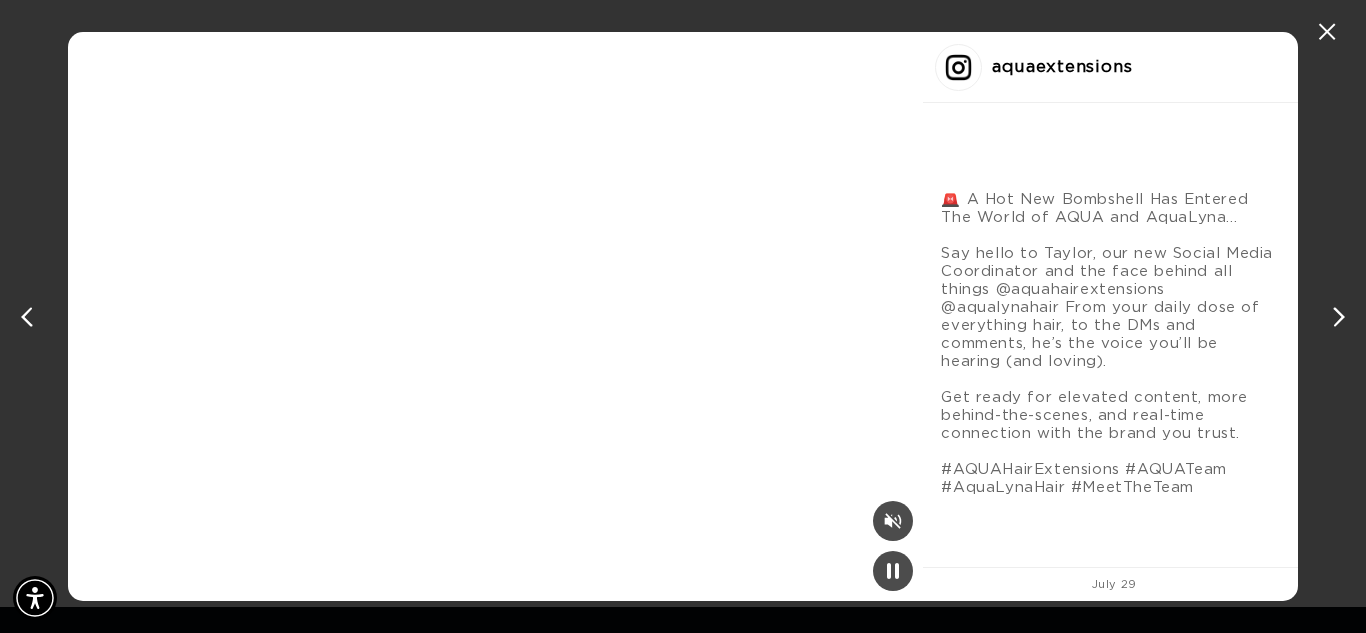 click on "✕
aquaextensions
🚨 A Hot New Bombshell Has Entered The World of AQUA and AquaLyna…
Say hello to Taylor, our new Social Media Coordinator and the face behind all things @aquahairextensions @aqualynahair From your daily dose of everything hair, to the DMs and comments, he’s the voice you’ll be hearing (and loving).
Get ready for elevated content, more behind-the-scenes, and real-time connection with the brand you trust.
#AQUAHairExtensions #AQUATeam #AquaLynaHair #MeetTheTeam
July 29" at bounding box center (683, 316) 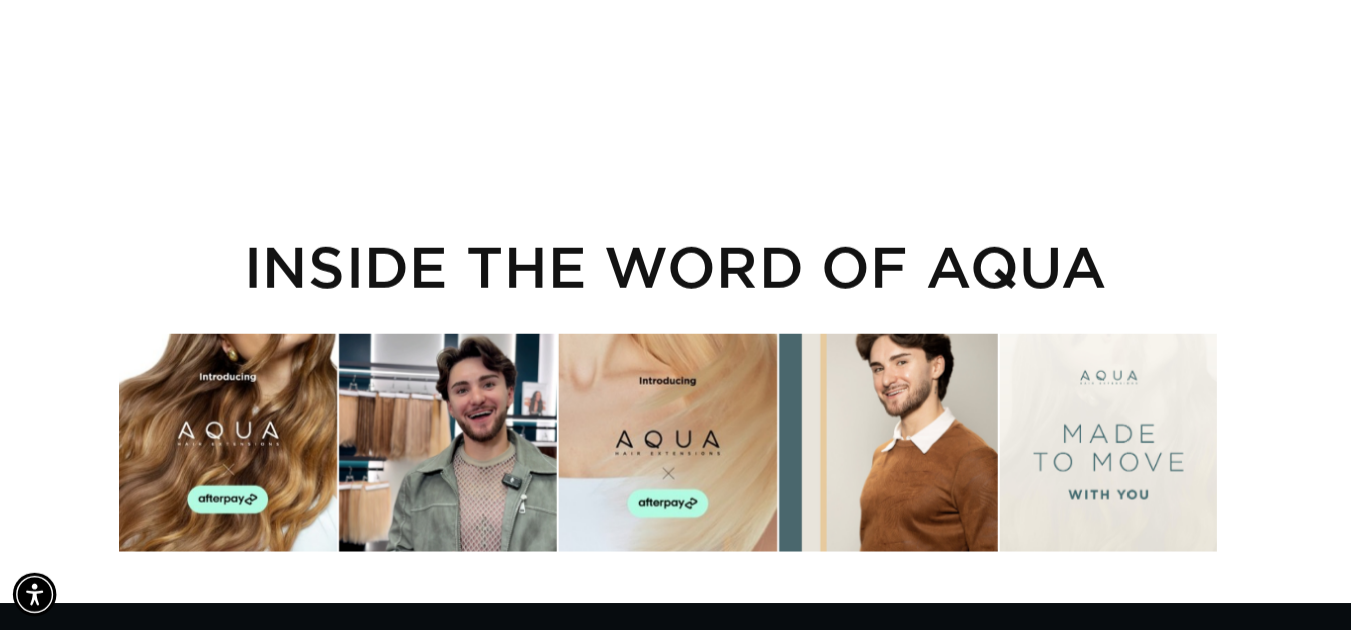 scroll, scrollTop: 0, scrollLeft: 2418, axis: horizontal 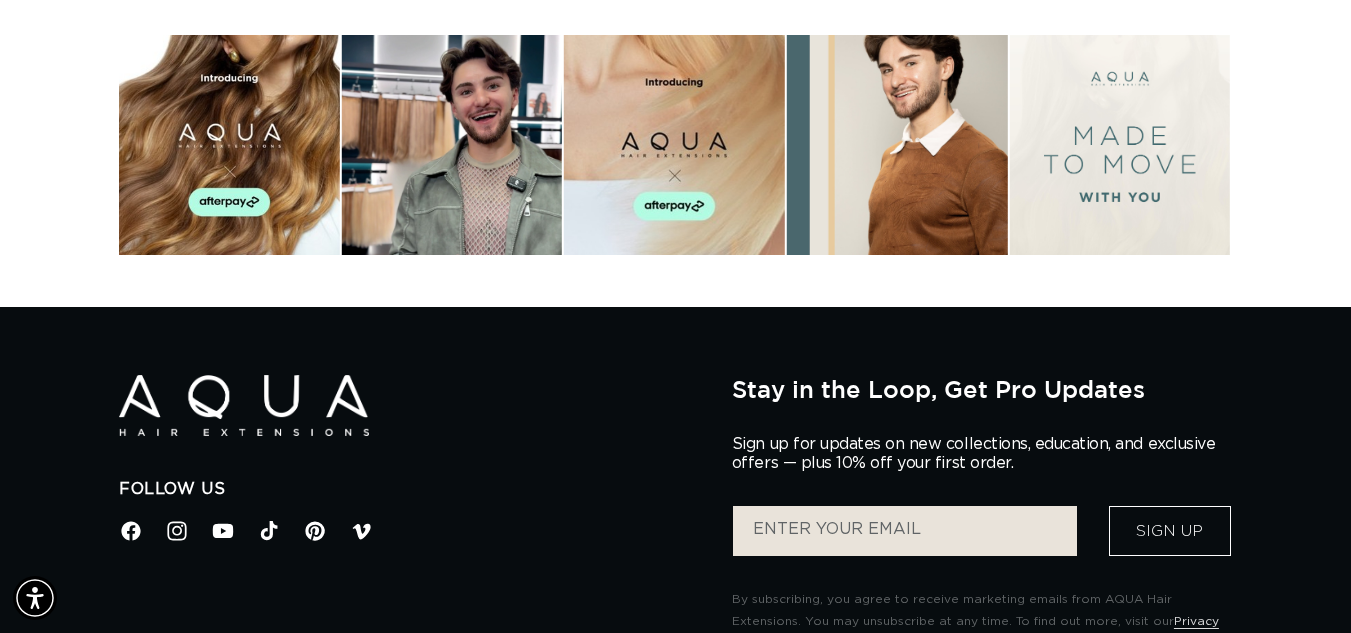 click at bounding box center [452, 145] 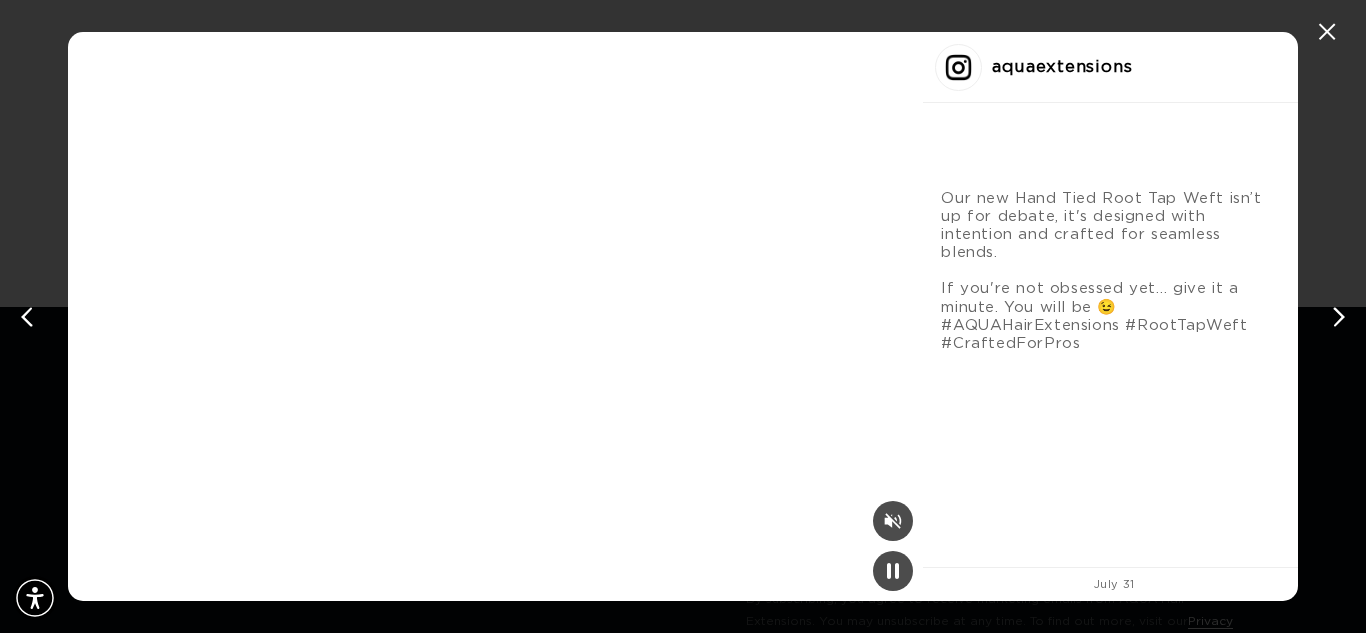 click on "✕
aquaextensions
Our new Hand Tied Root Tap Weft isn’t up for debate, it's designed with intention and crafted for seamless blends.
If you're not obsessed yet… give it a minute. You will be 😉
#AQUAHairExtensions #RootTapWeft #CraftedForPros
July 31" at bounding box center [683, 316] 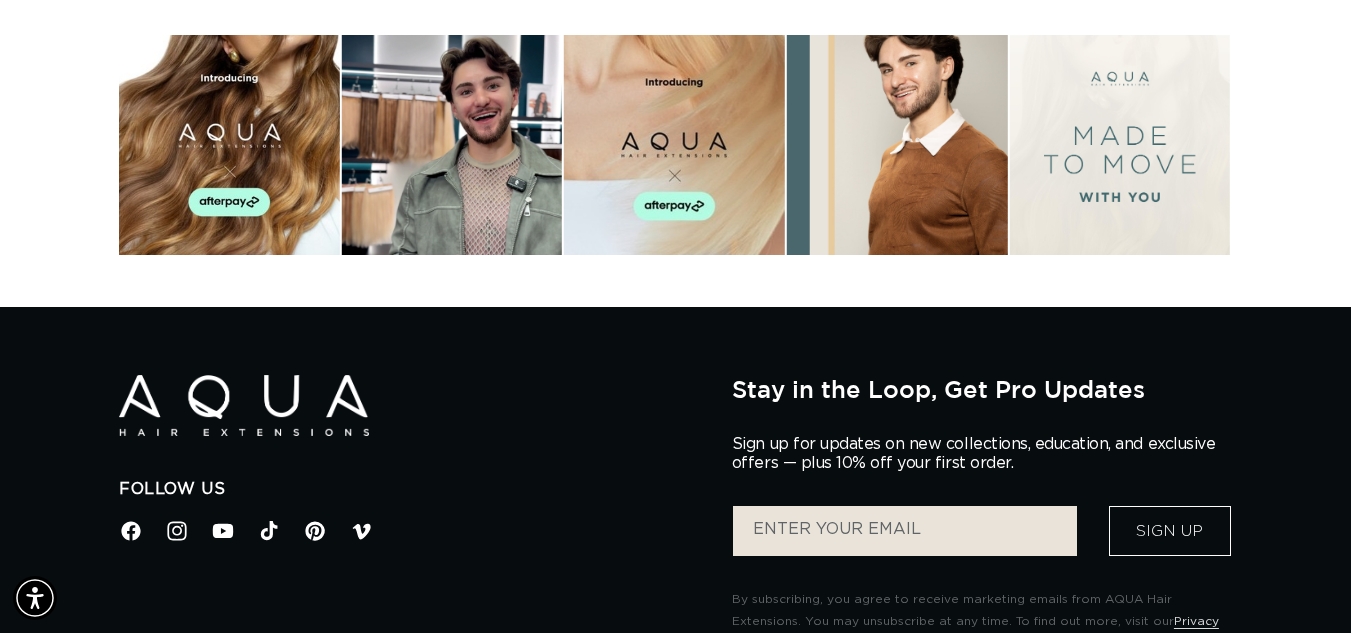 click at bounding box center (897, 145) 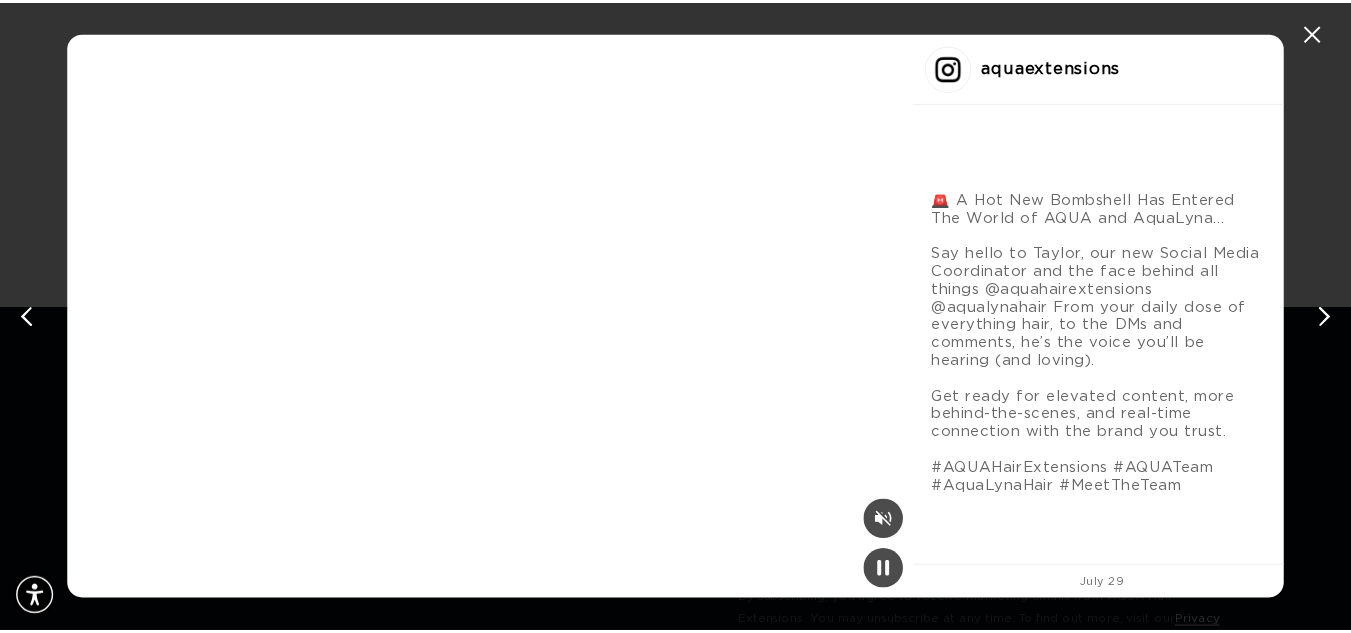 scroll, scrollTop: 0, scrollLeft: 1224, axis: horizontal 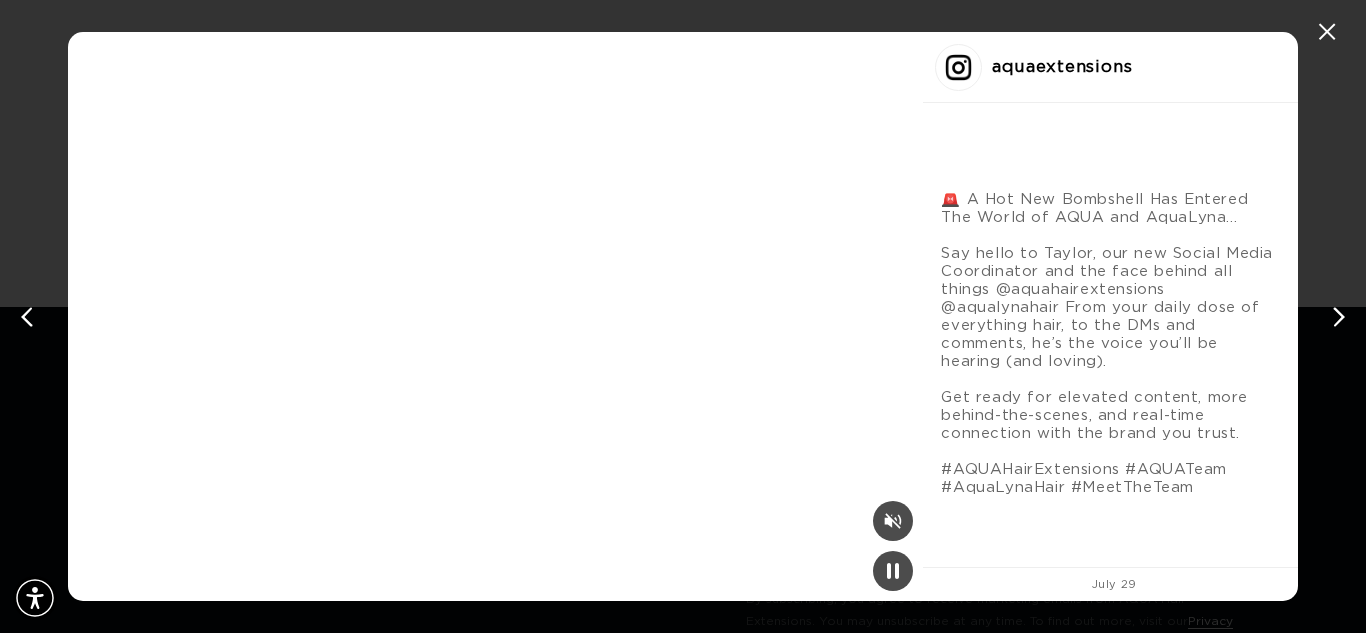 click on "✕
aquaextensions
🚨 A Hot New Bombshell Has Entered The World of AQUA and AquaLyna…
Say hello to Taylor, our new Social Media Coordinator and the face behind all things @aquahairextensions @aqualynahair From your daily dose of everything hair, to the DMs and comments, he’s the voice you’ll be hearing (and loving).
Get ready for elevated content, more behind-the-scenes, and real-time connection with the brand you trust.
#AQUAHairExtensions #AQUATeam #AquaLynaHair #MeetTheTeam
July 29" at bounding box center [683, 316] 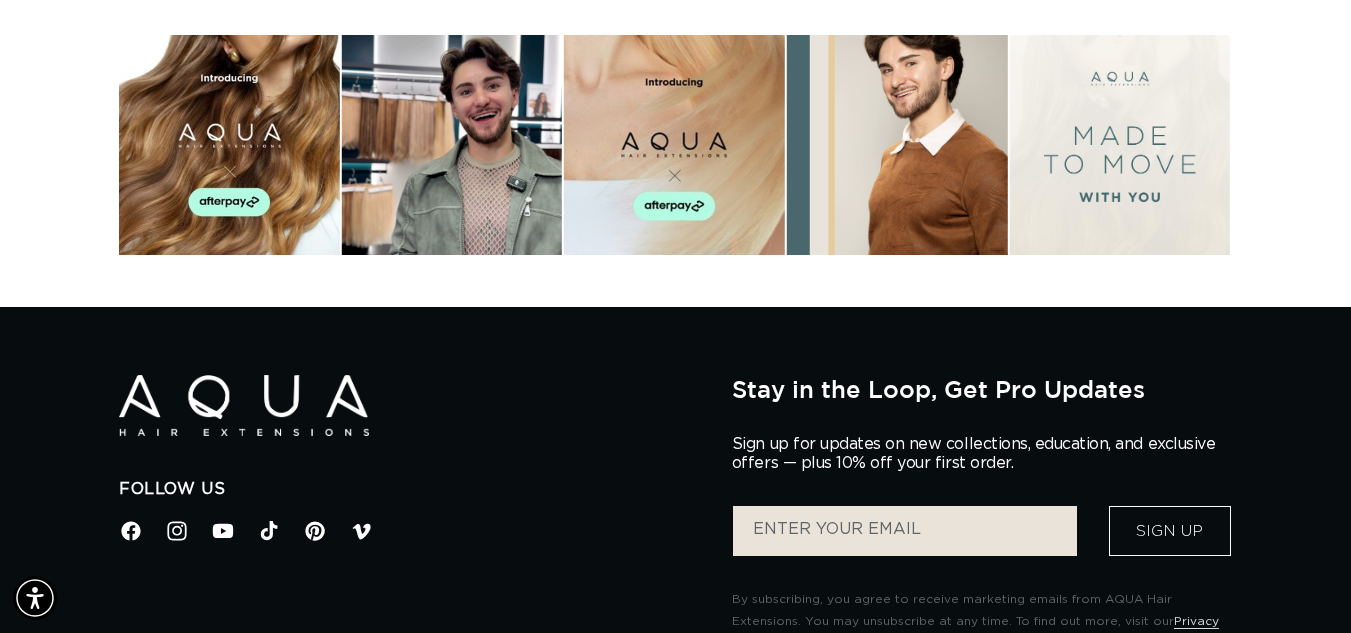 scroll, scrollTop: 0, scrollLeft: 2418, axis: horizontal 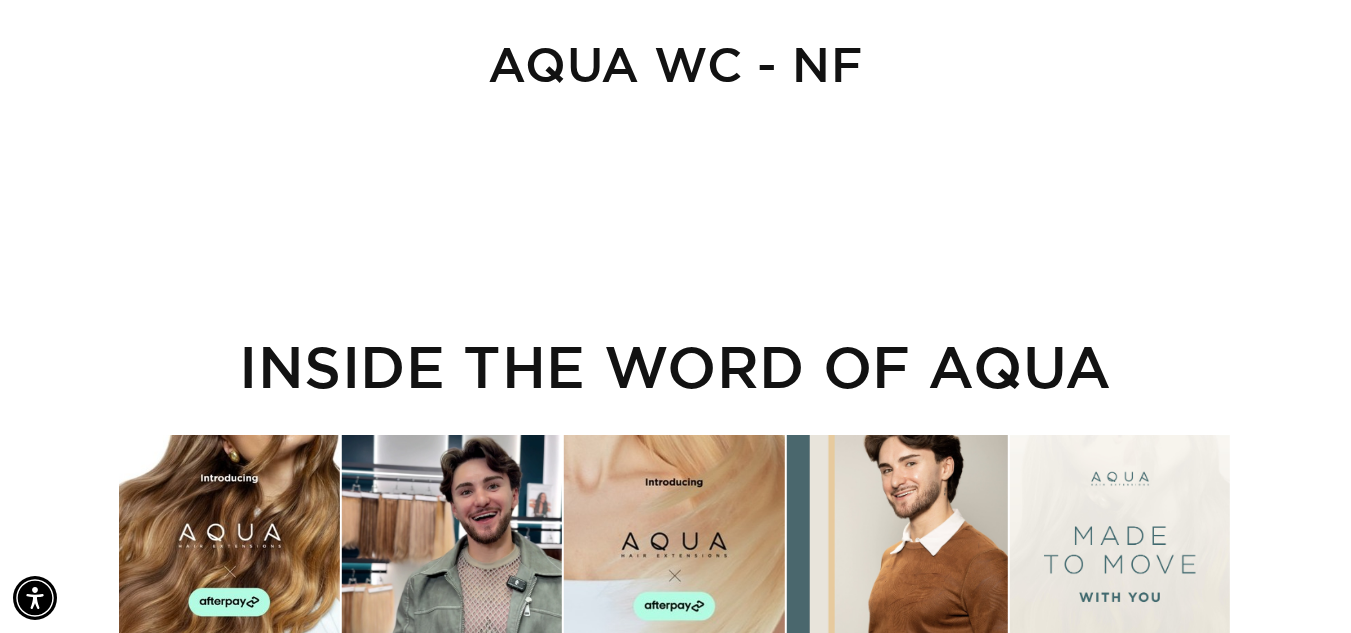 click on "INSIDE THE WORD OF AQUA" at bounding box center (675, 366) 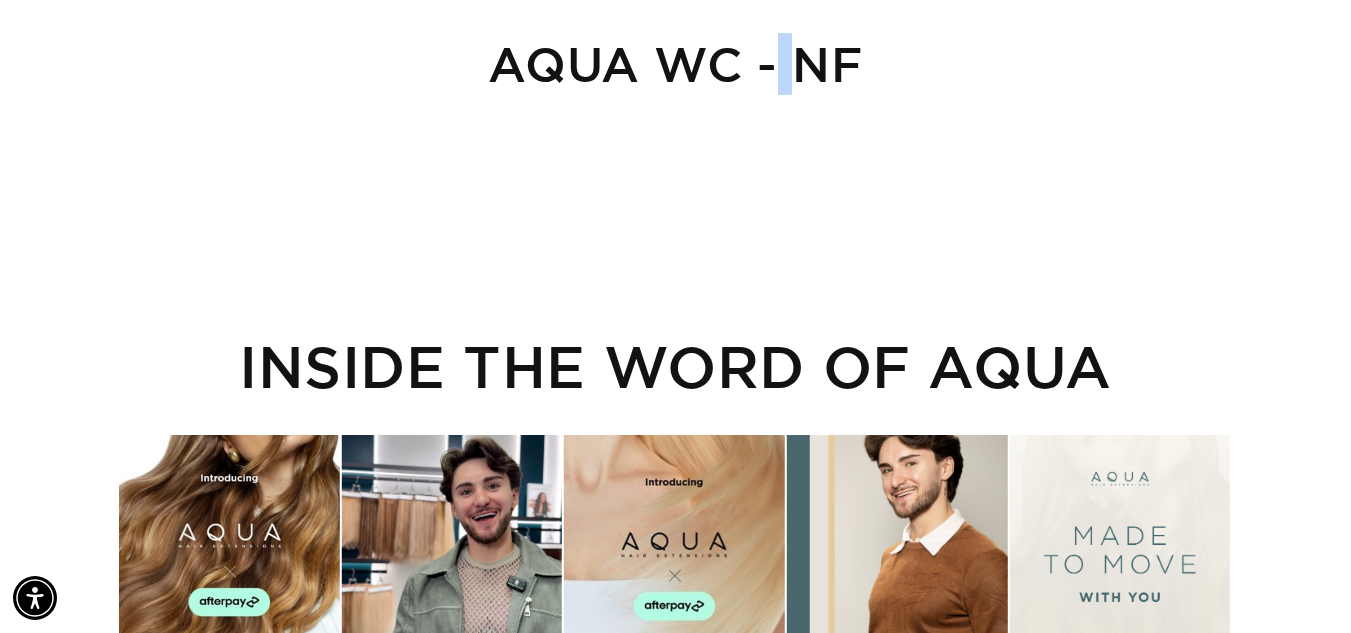 click on "Aqua WC - NF" at bounding box center [675, 84] 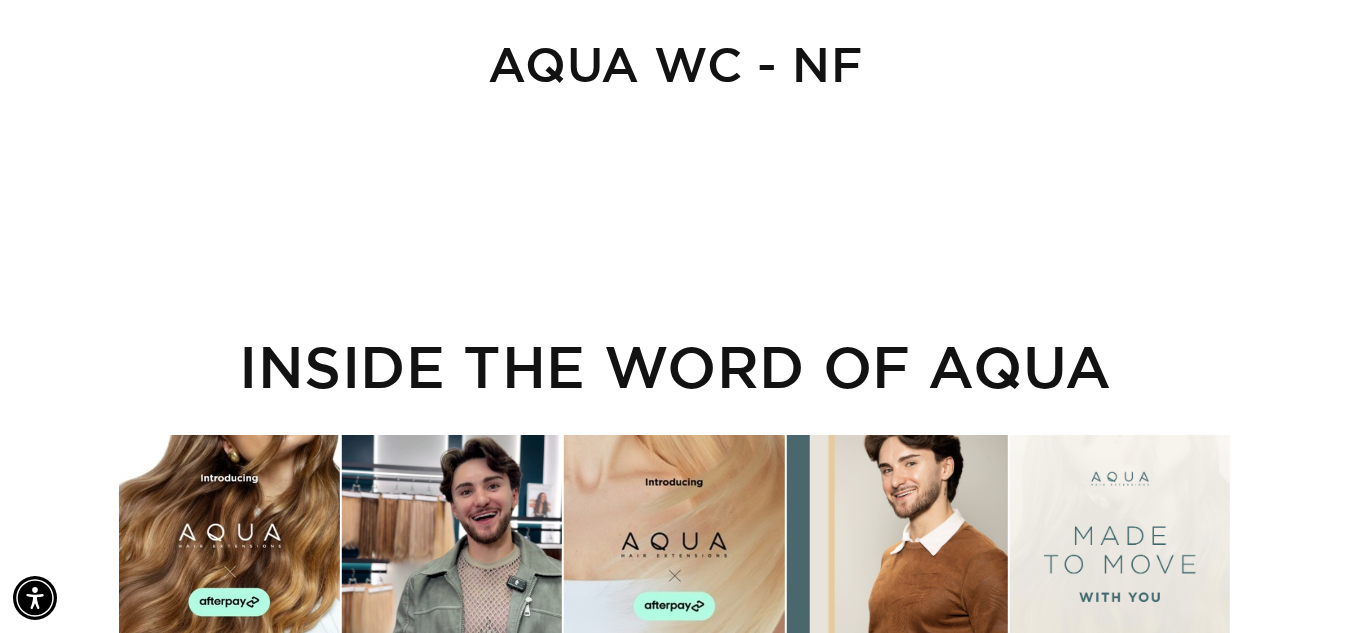 click on "Aqua WC - NF" at bounding box center (675, 64) 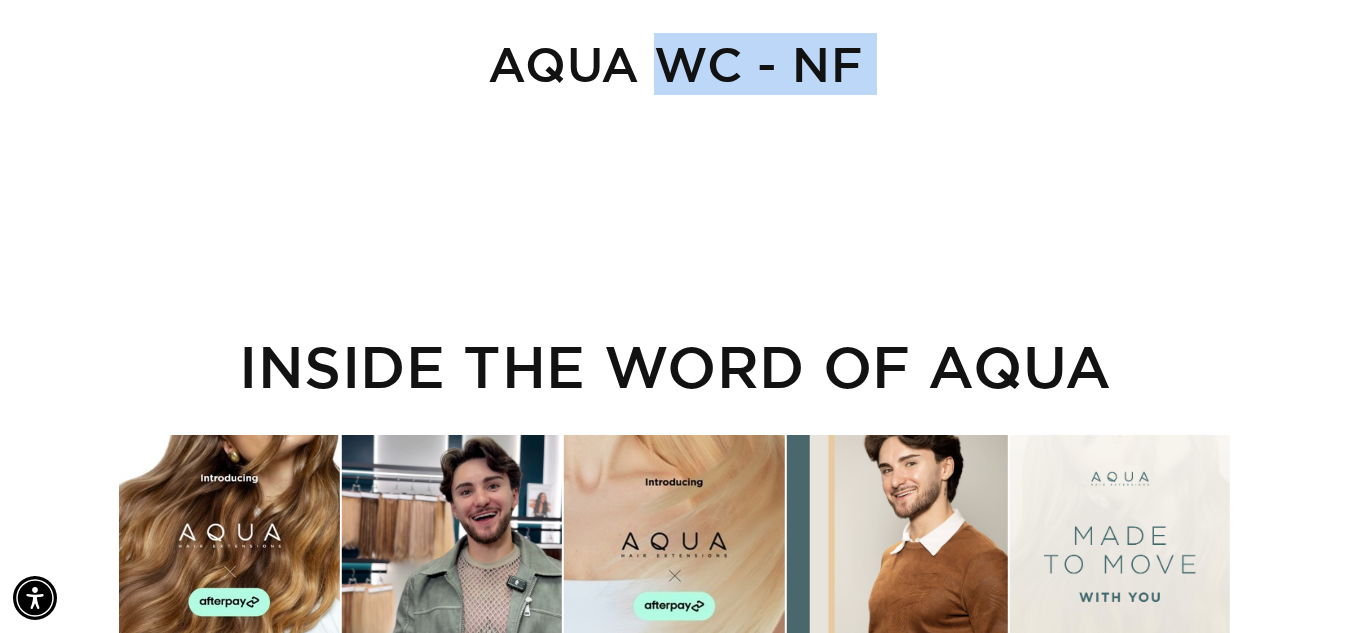 click on "Aqua WC - NF" at bounding box center (675, 64) 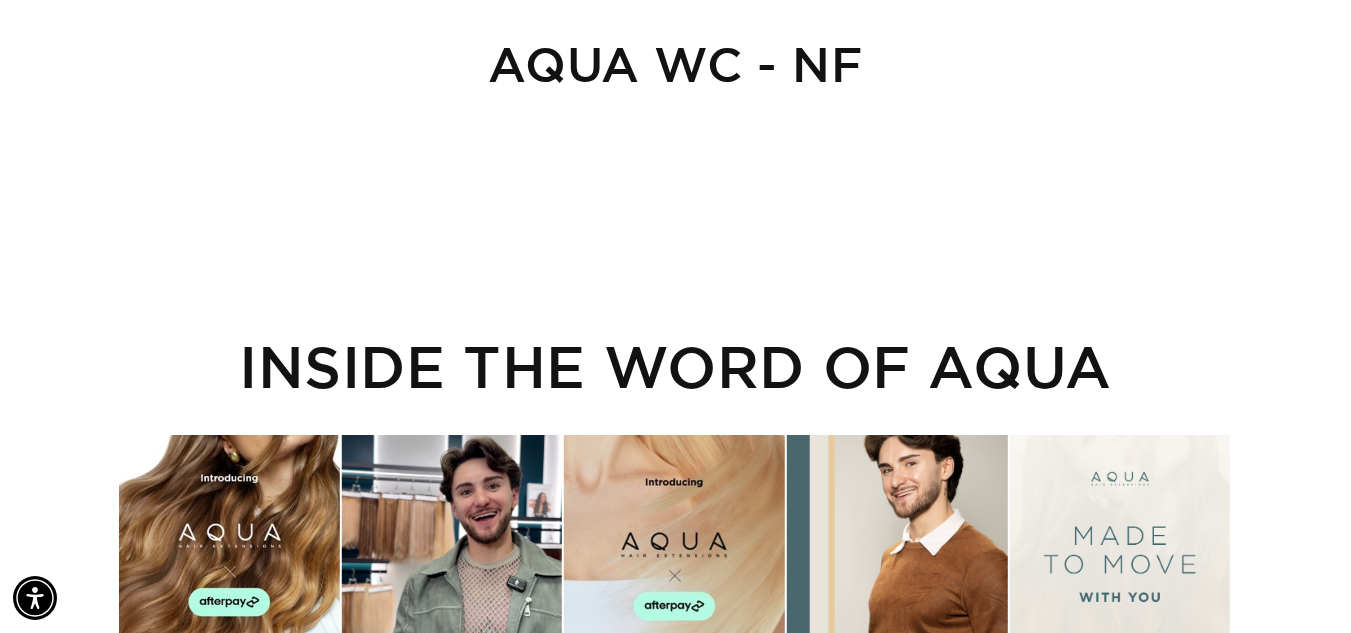 click on "Aqua WC - NF
INSIDE THE WORD OF AQUA" at bounding box center [675, 356] 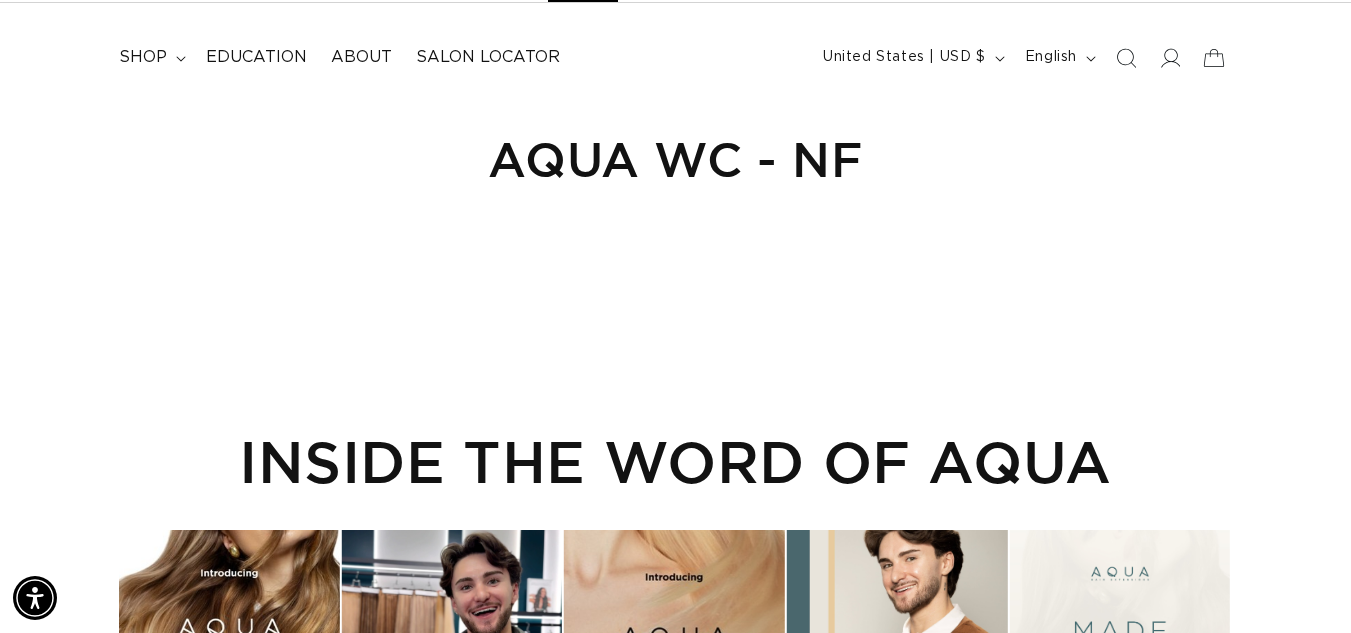 scroll, scrollTop: 0, scrollLeft: 0, axis: both 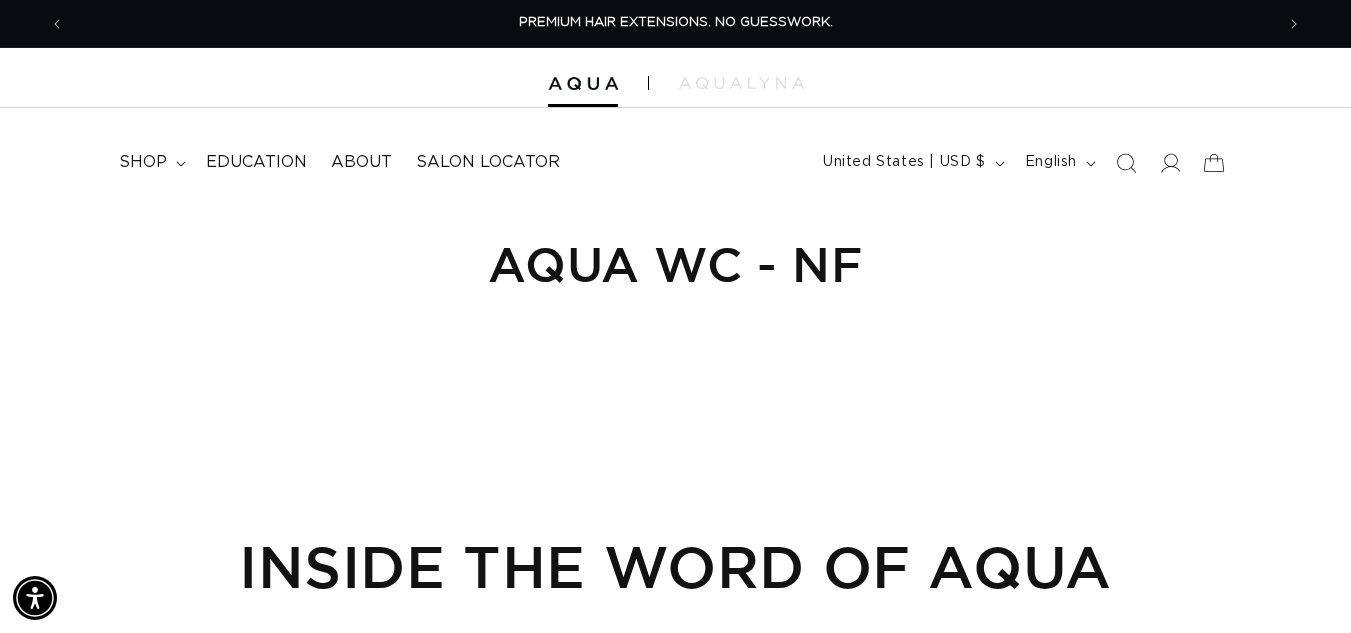 click on "Aqua WC - NF
INSIDE THE WORD OF AQUA" at bounding box center (675, 556) 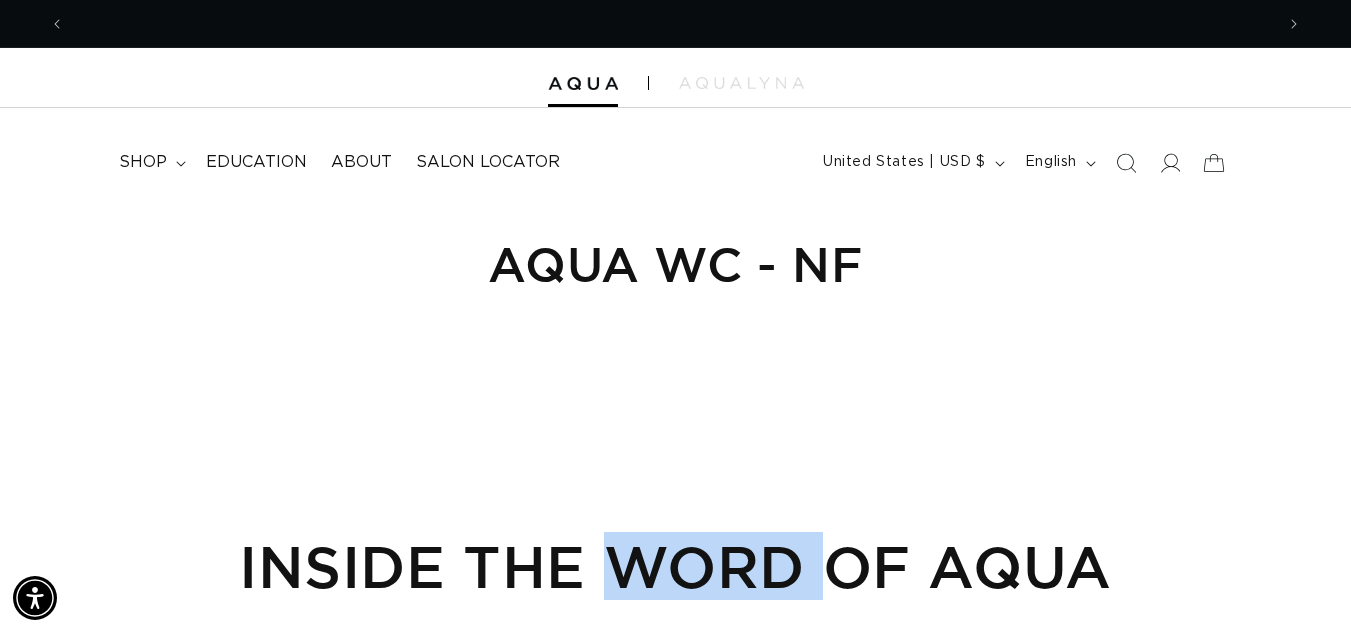 click on "Aqua WC - NF
INSIDE THE WORD OF AQUA" at bounding box center [675, 556] 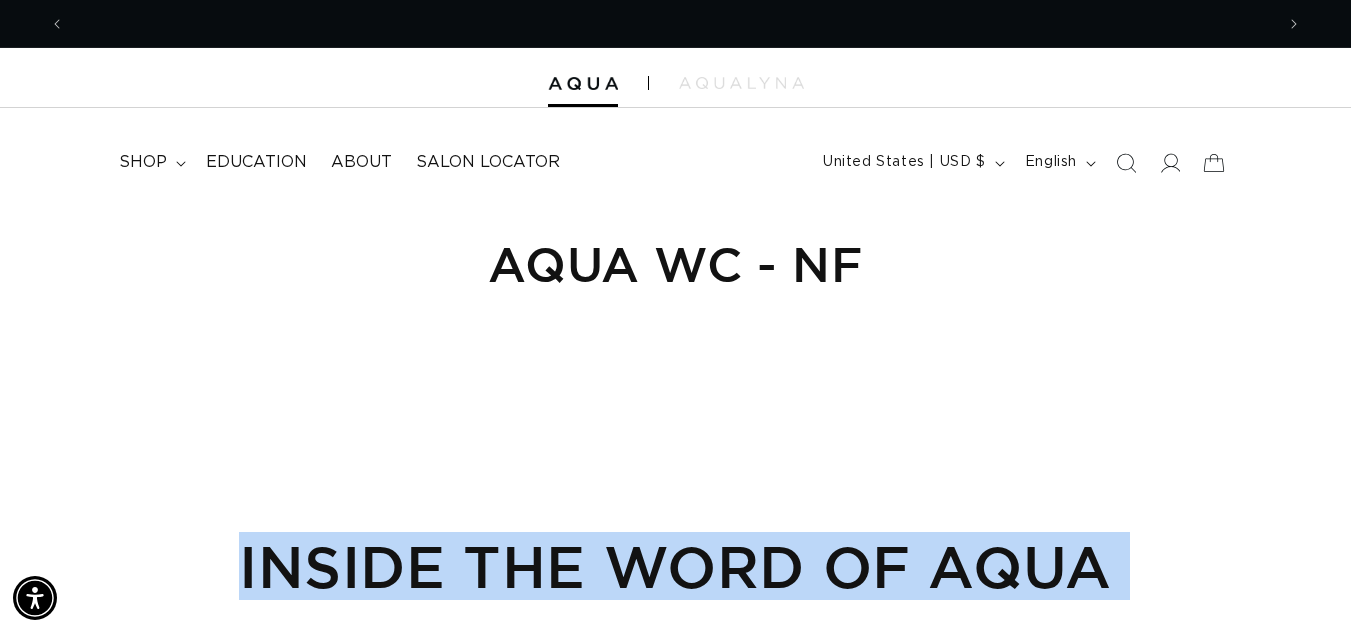 click on "Aqua WC - NF
INSIDE THE WORD OF AQUA" at bounding box center [675, 556] 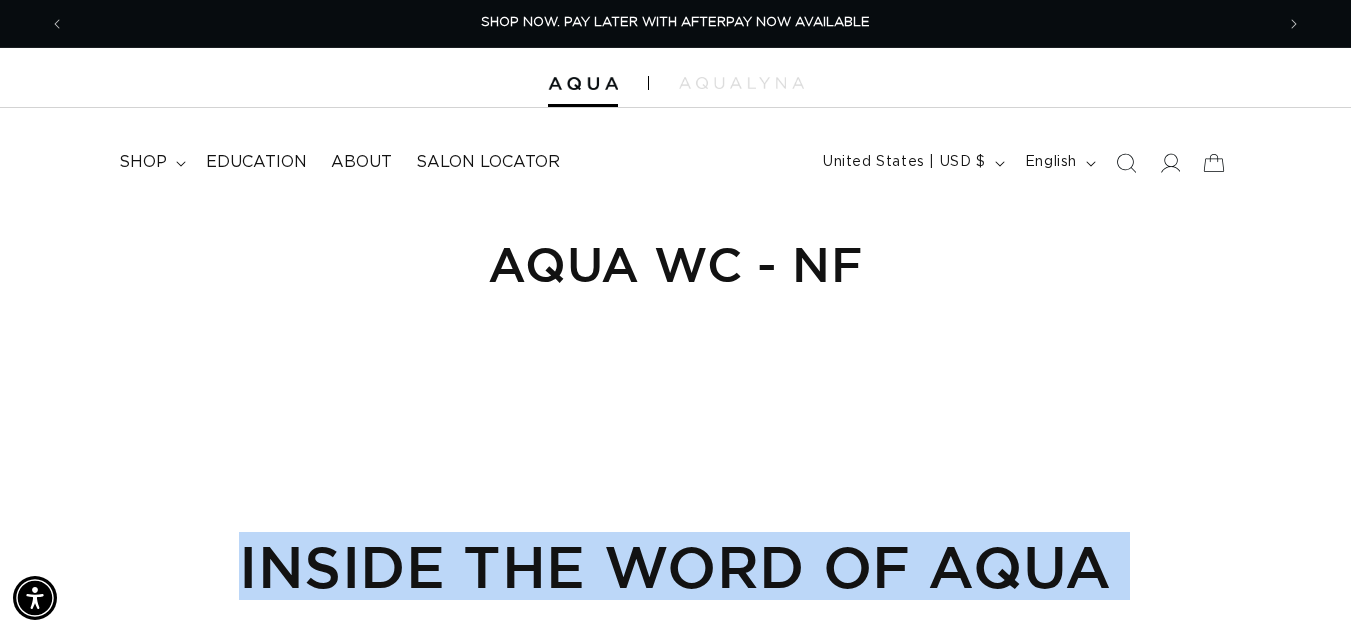 click on "Aqua WC - NF
INSIDE THE WORD OF AQUA" at bounding box center (675, 556) 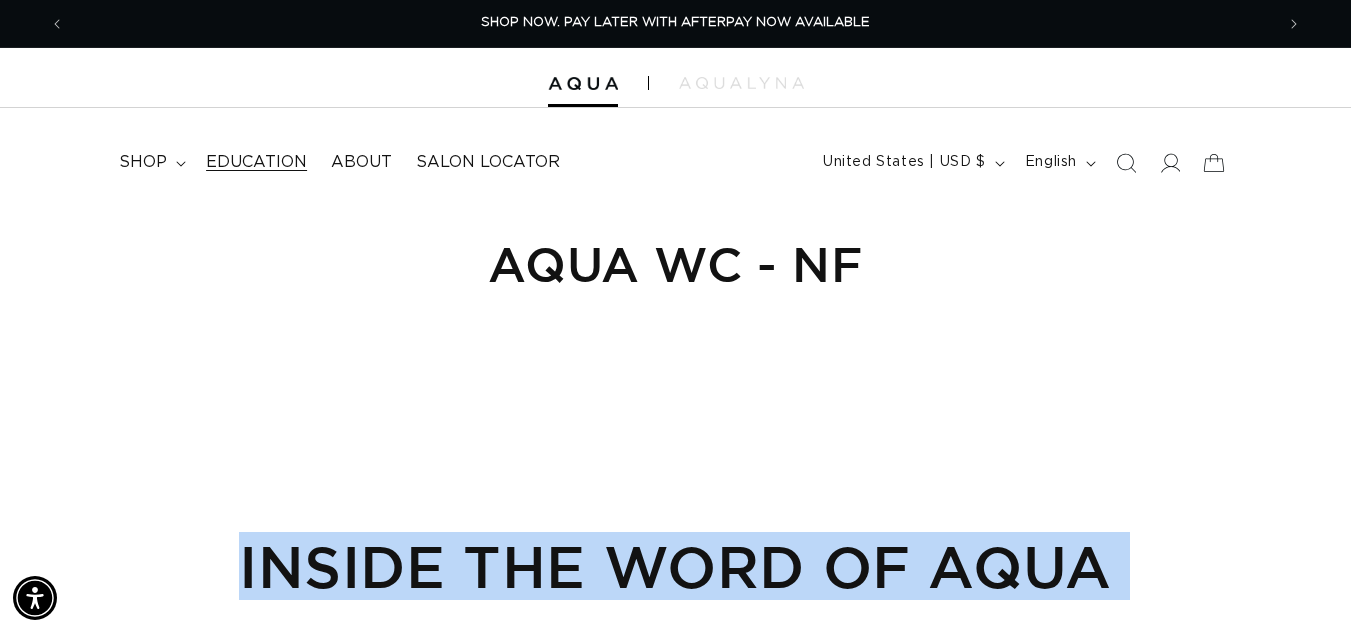 click on "Education" at bounding box center (256, 162) 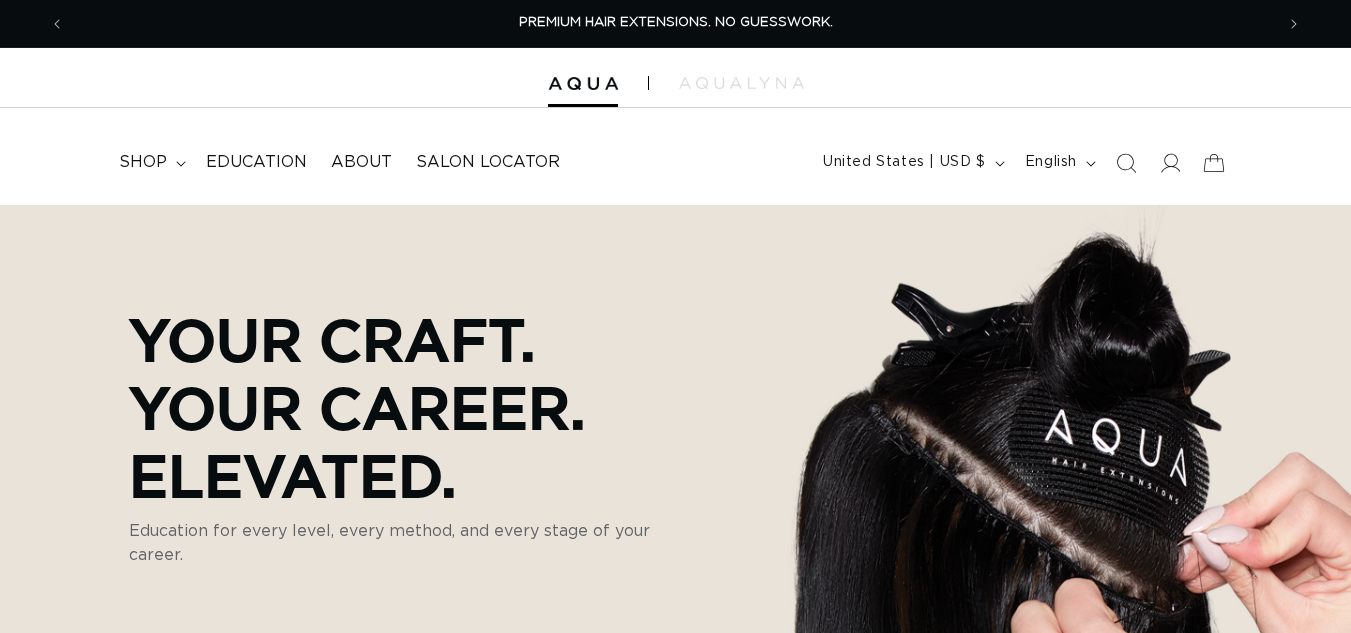 scroll, scrollTop: 300, scrollLeft: 0, axis: vertical 